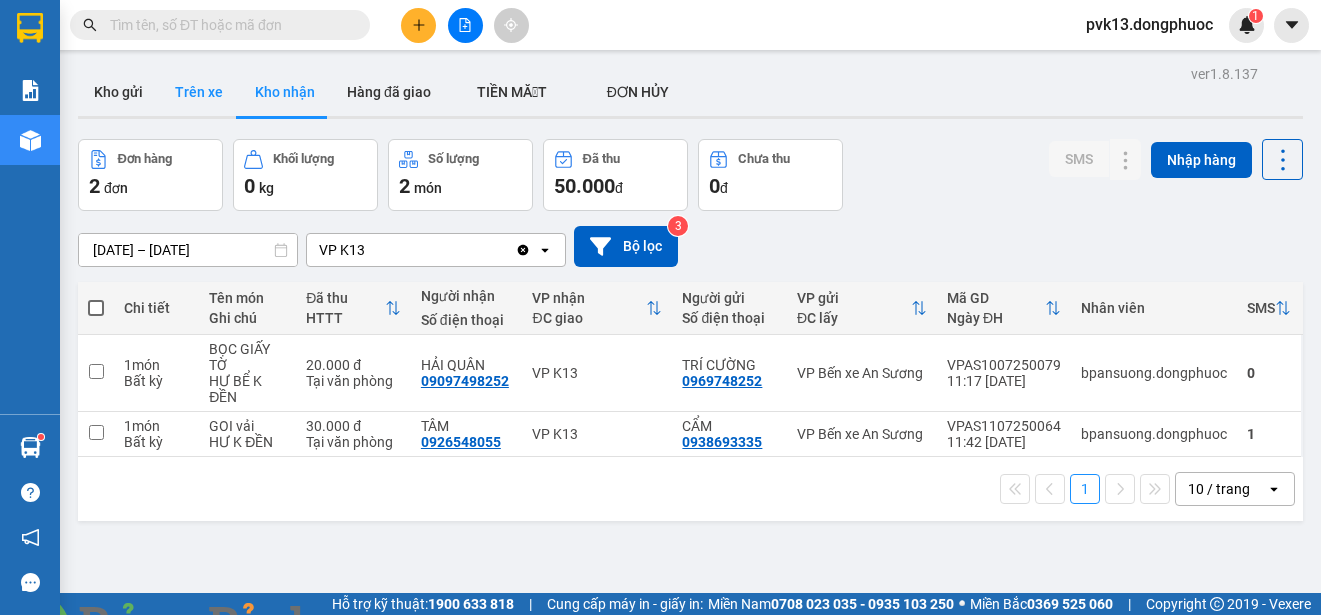 scroll, scrollTop: 0, scrollLeft: 0, axis: both 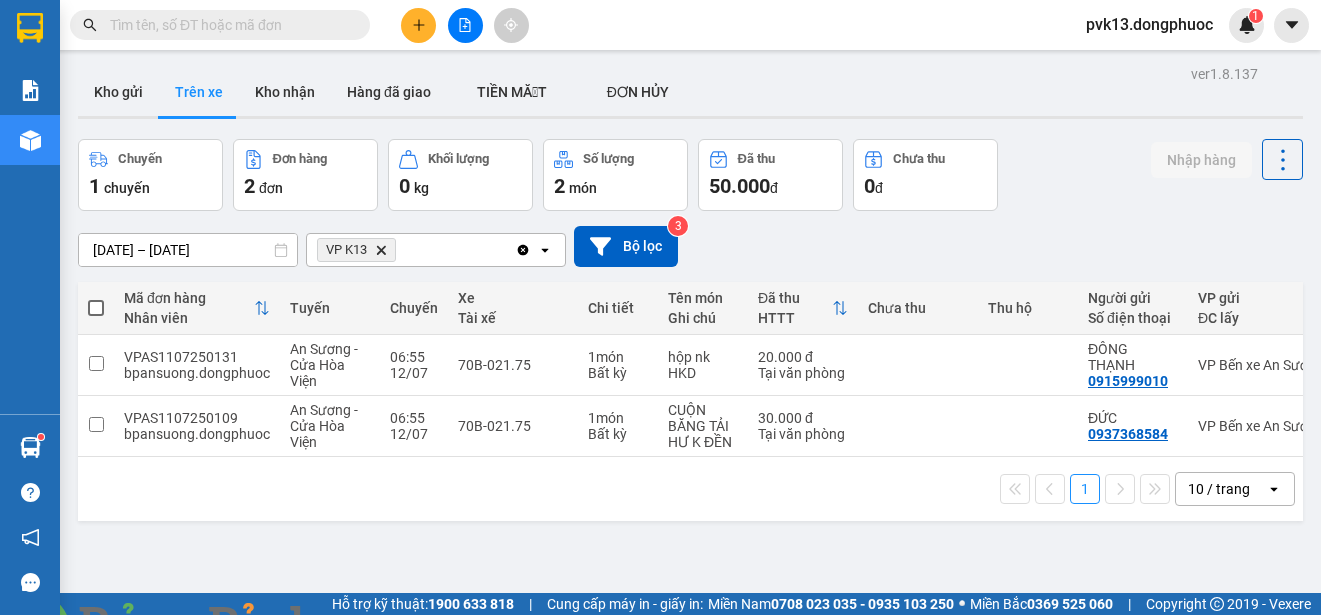click at bounding box center [362, 627] 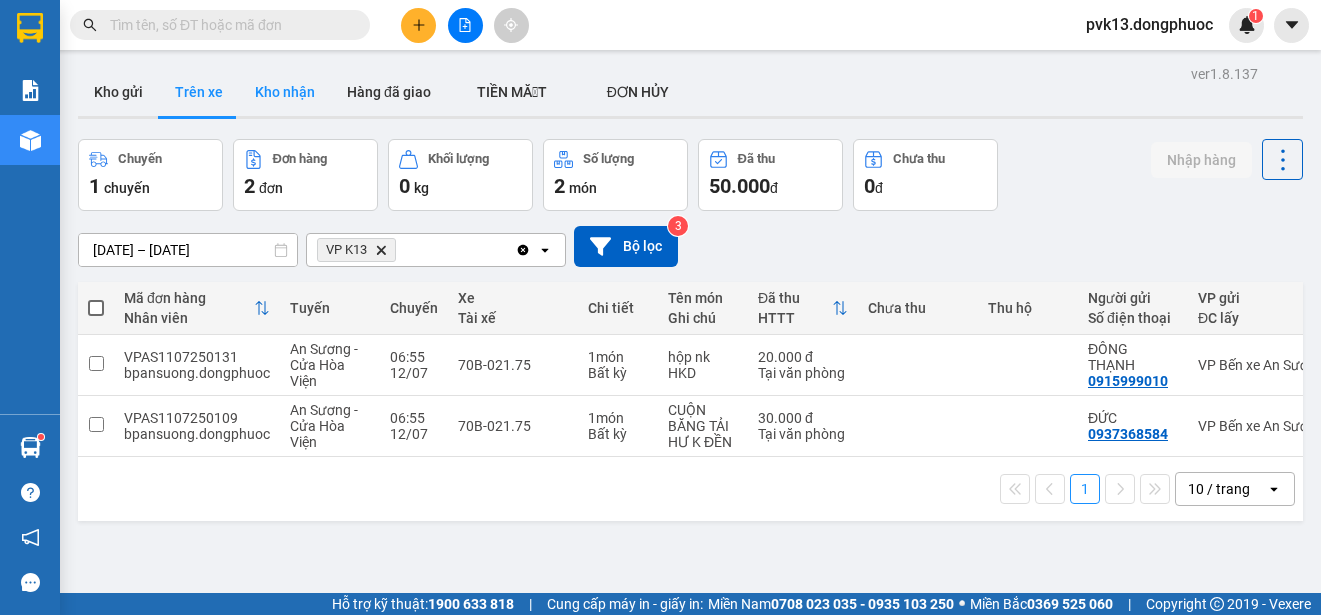 click on "Kho nhận" at bounding box center (285, 92) 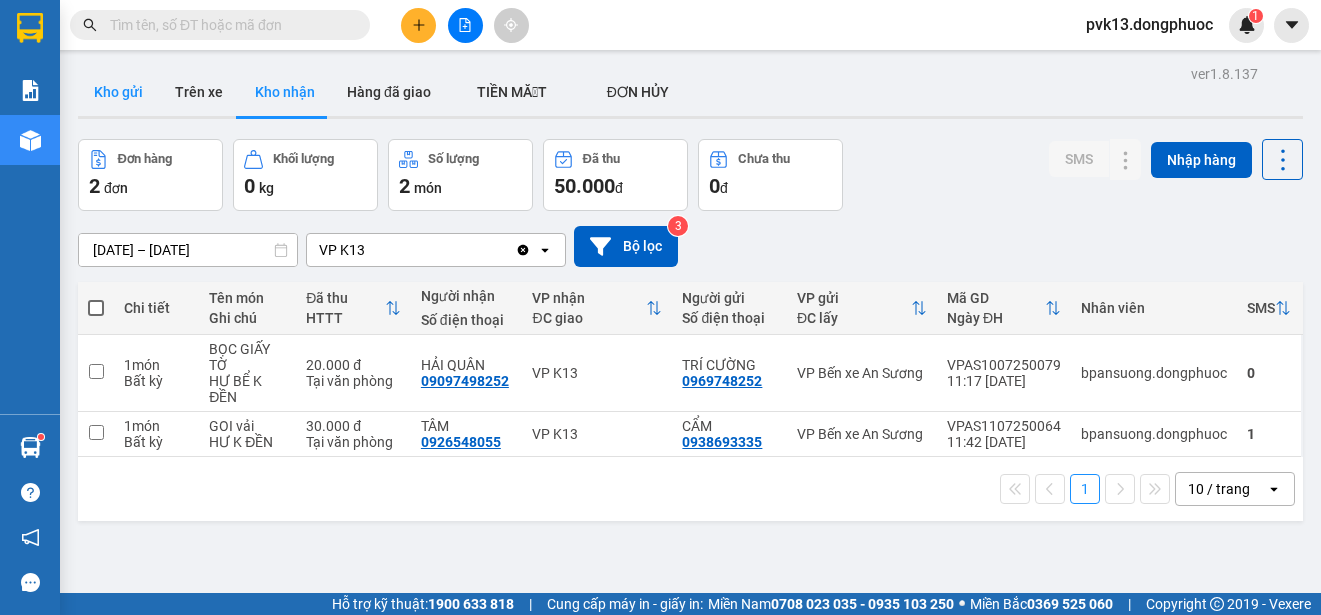 click on "Kho gửi" at bounding box center (118, 92) 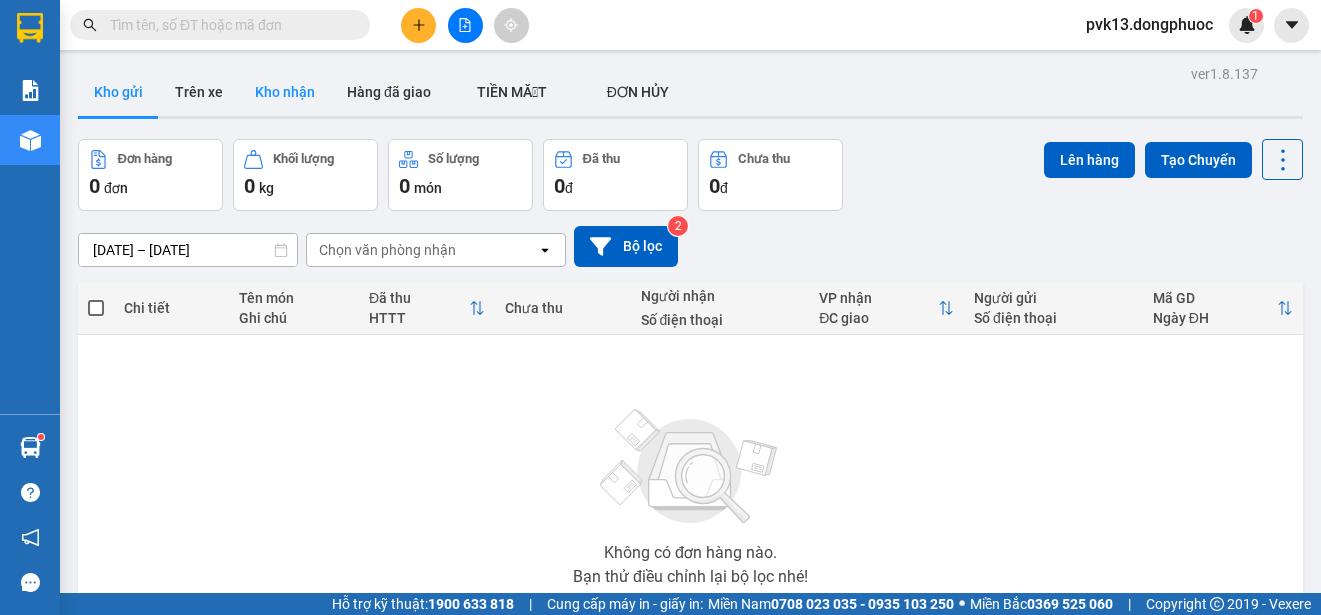 click on "Kho nhận" at bounding box center (285, 92) 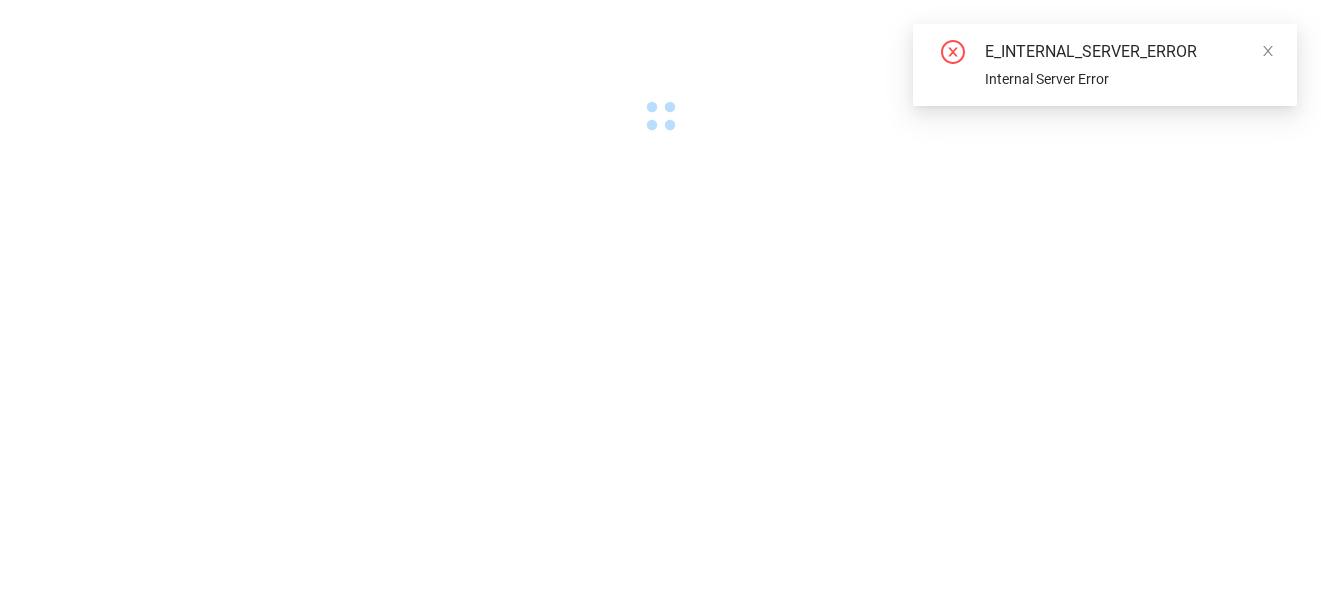 scroll, scrollTop: 0, scrollLeft: 0, axis: both 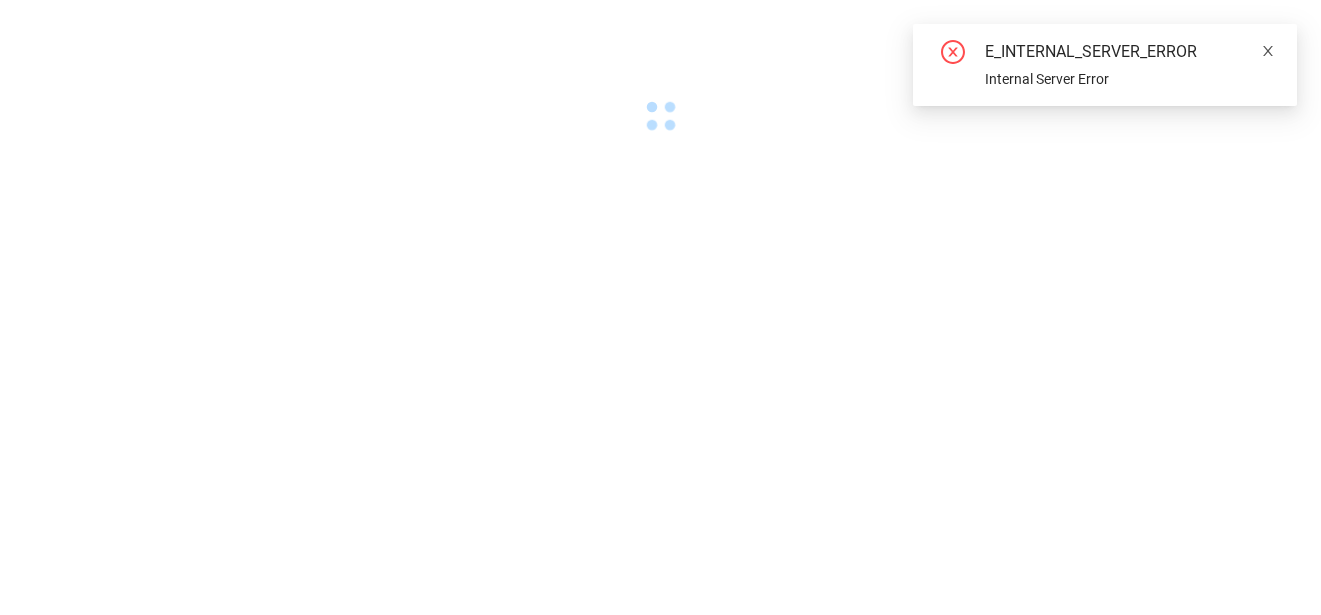click 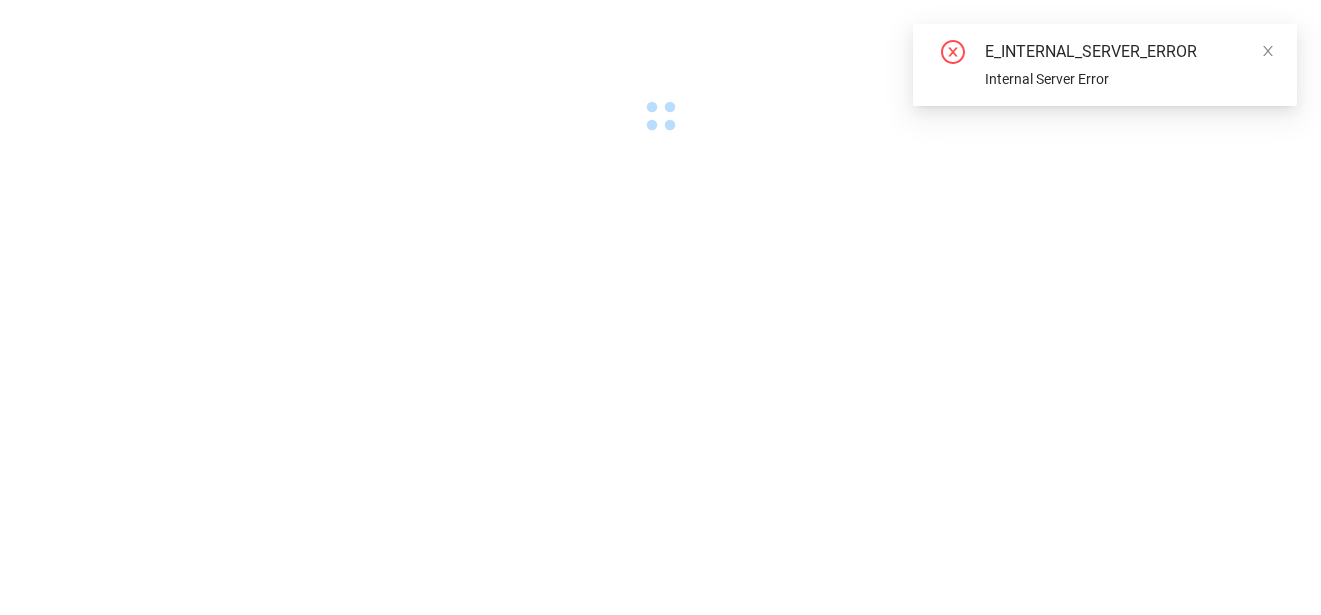 scroll, scrollTop: 0, scrollLeft: 0, axis: both 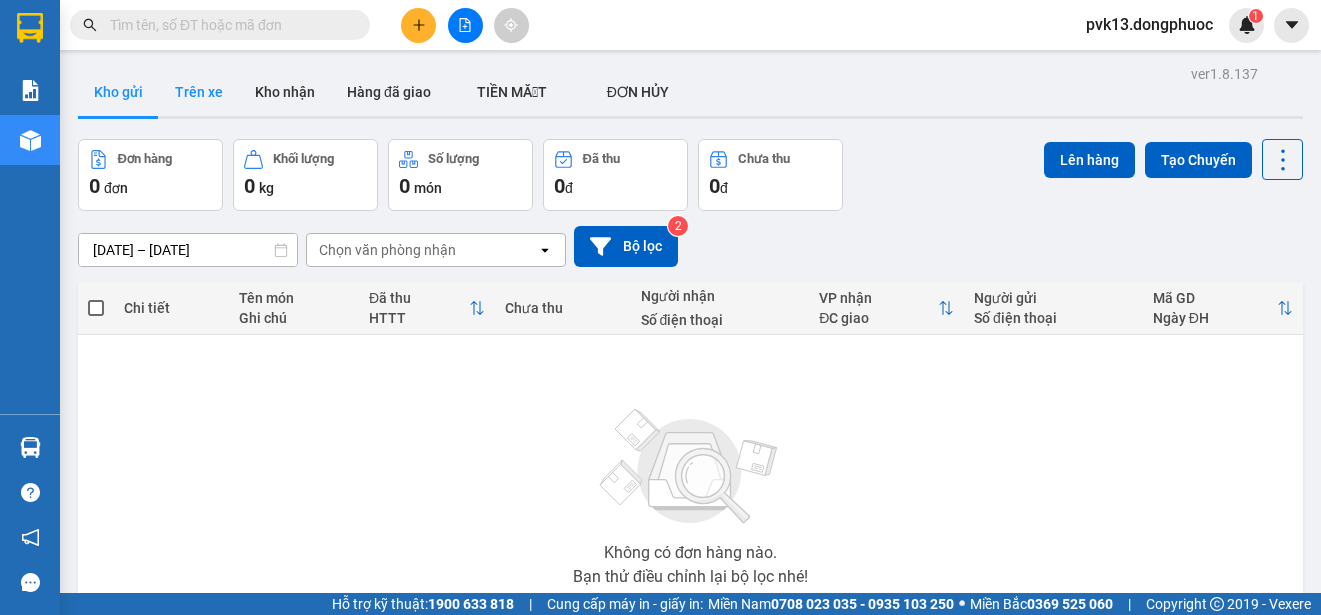 click on "Trên xe" at bounding box center (199, 92) 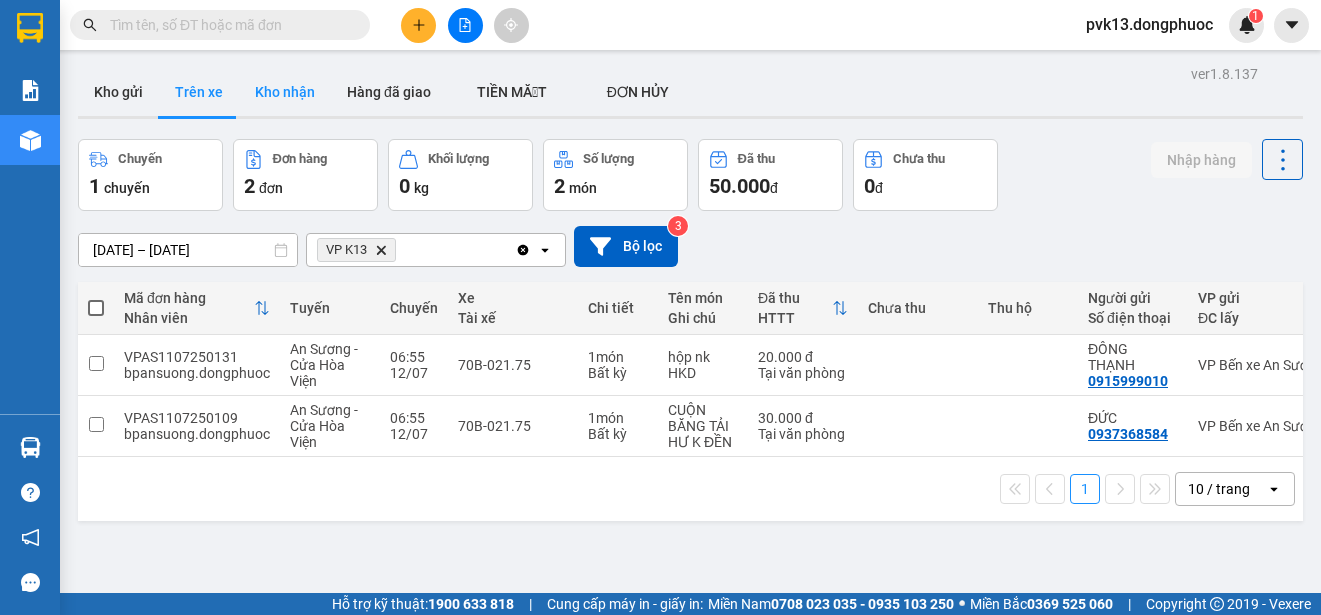 click on "Kho nhận" at bounding box center (285, 92) 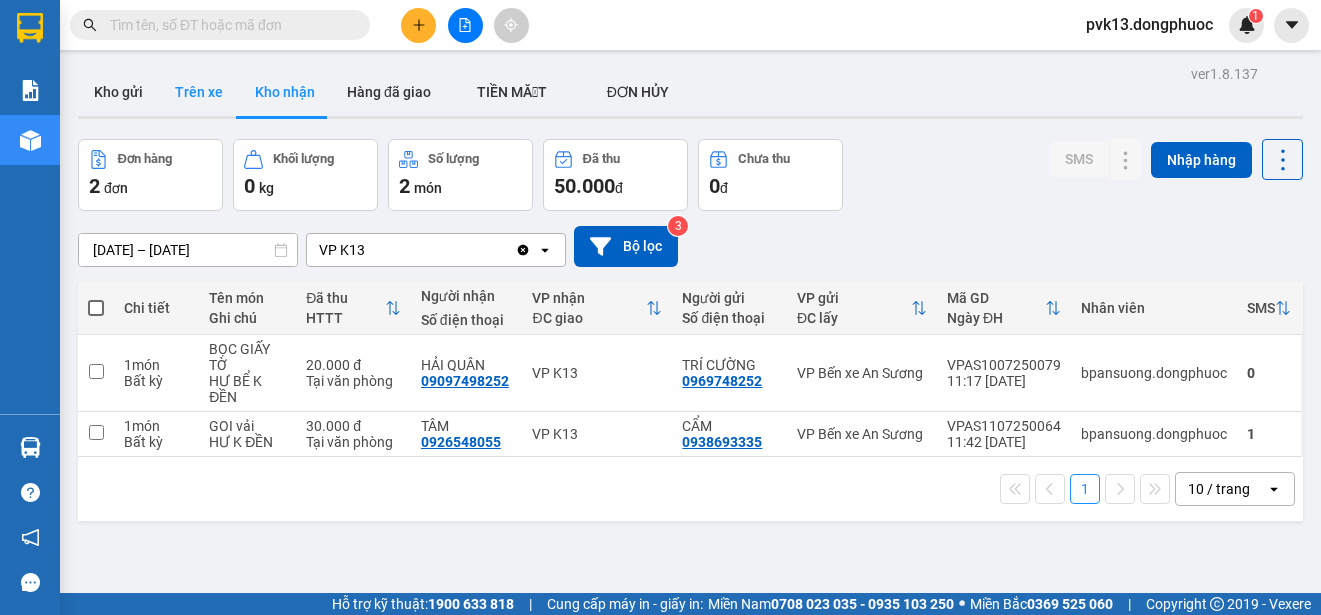 click on "Trên xe" at bounding box center [199, 92] 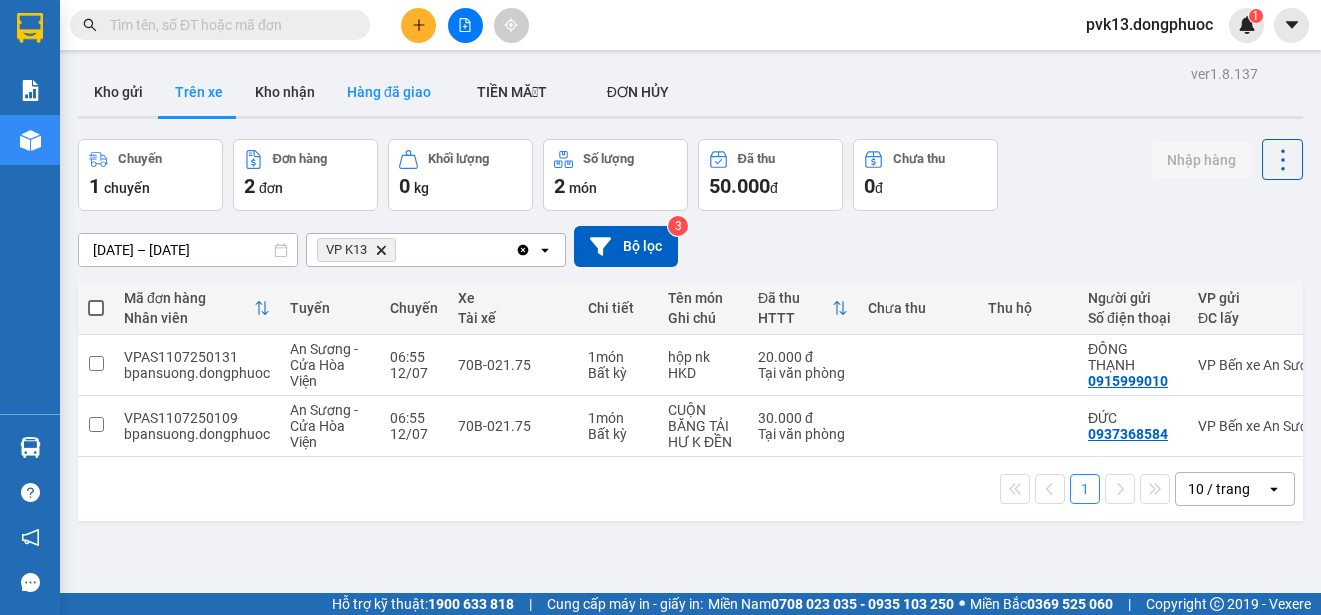 drag, startPoint x: 264, startPoint y: 93, endPoint x: 331, endPoint y: 69, distance: 71.168816 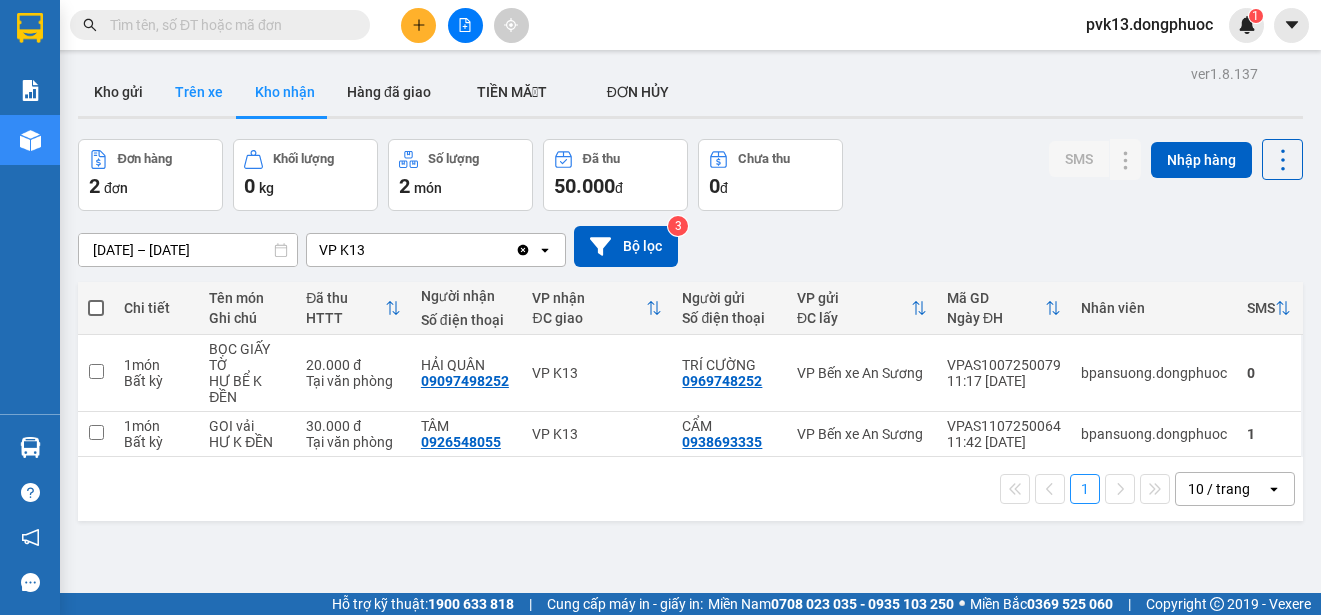 click on "Trên xe" at bounding box center [199, 92] 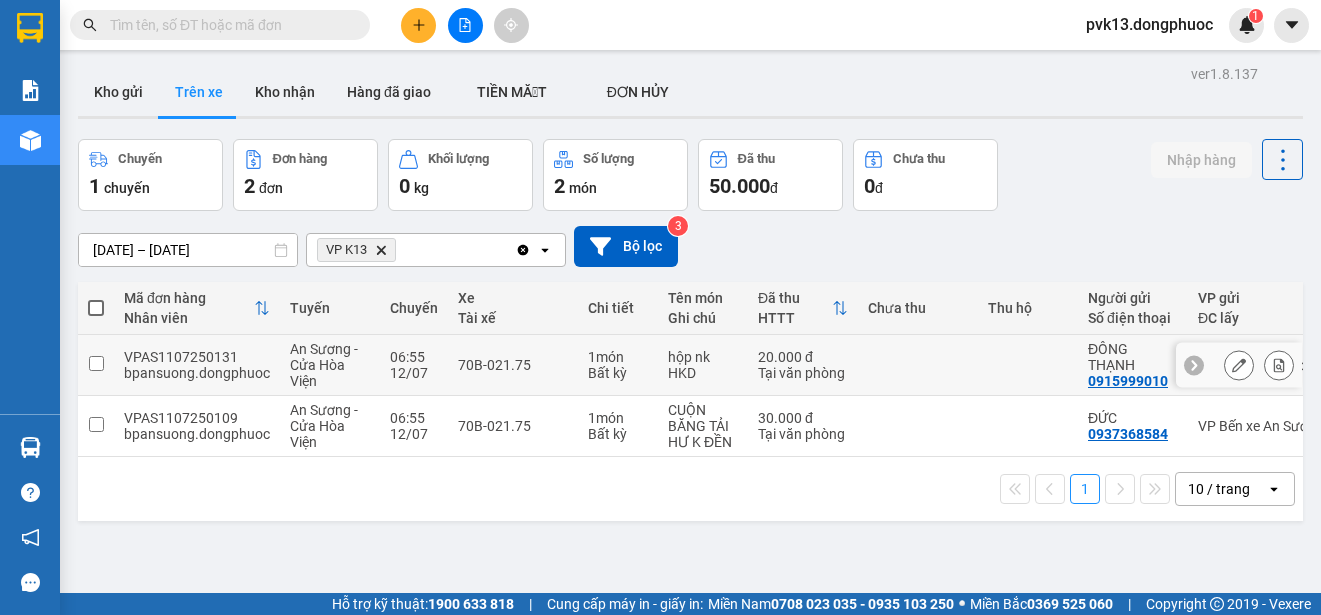 click on "70B-021.75" at bounding box center [513, 365] 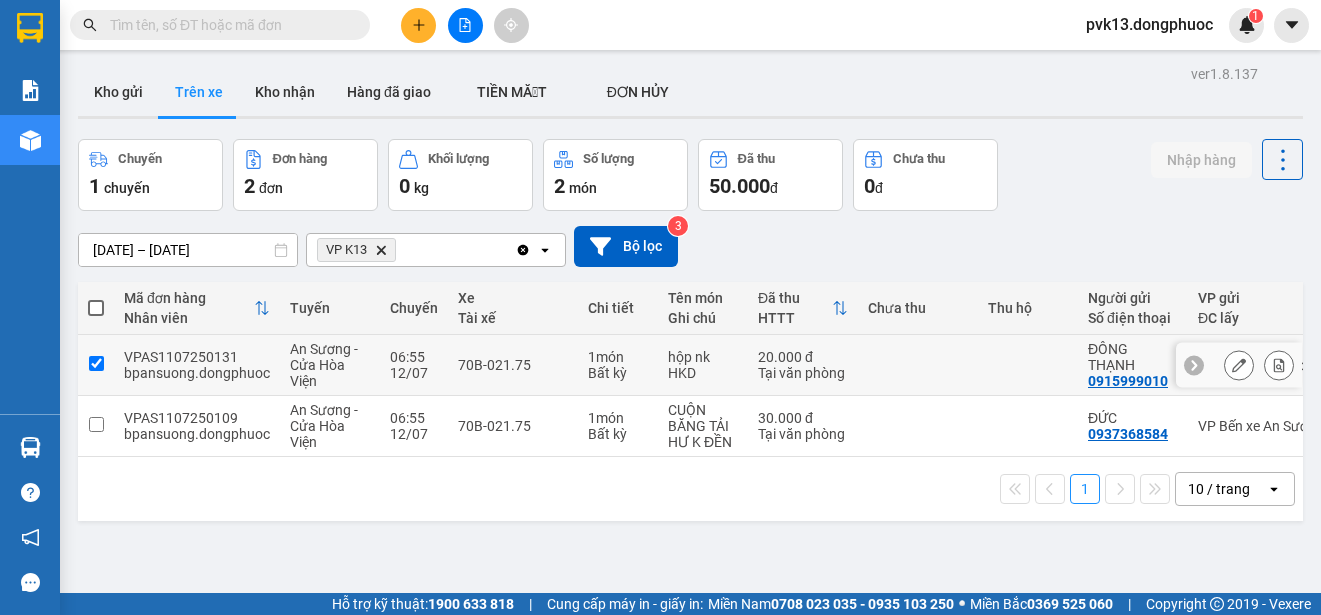 checkbox on "true" 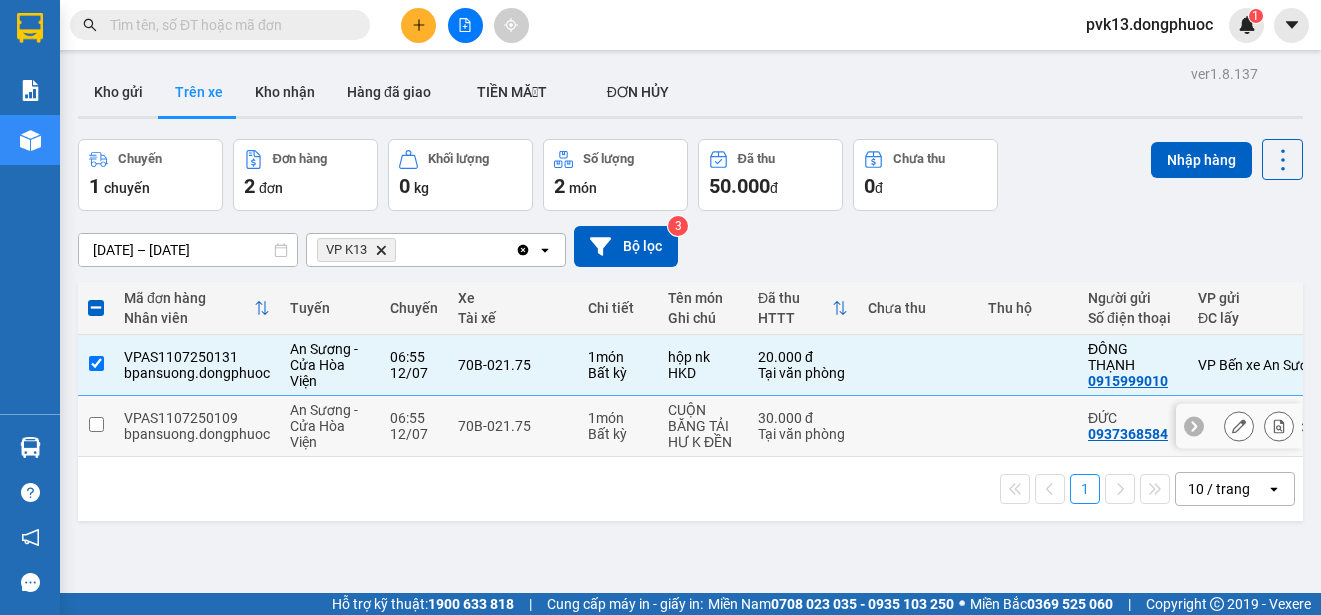 click on "70B-021.75" at bounding box center [513, 426] 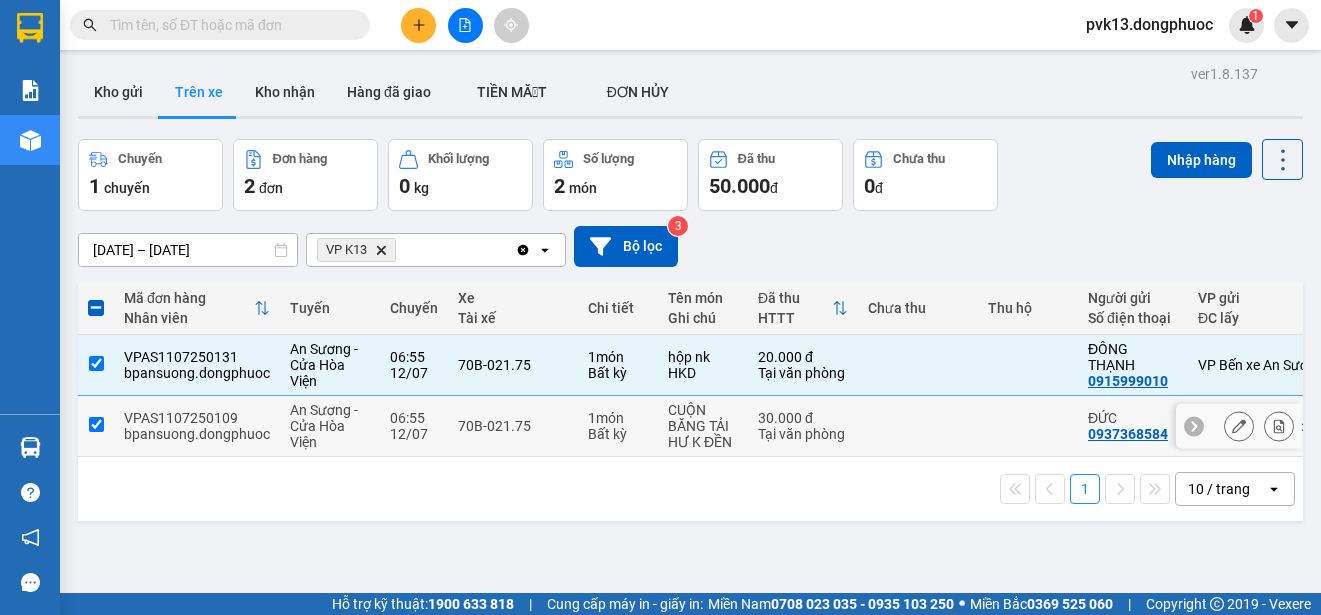 checkbox on "true" 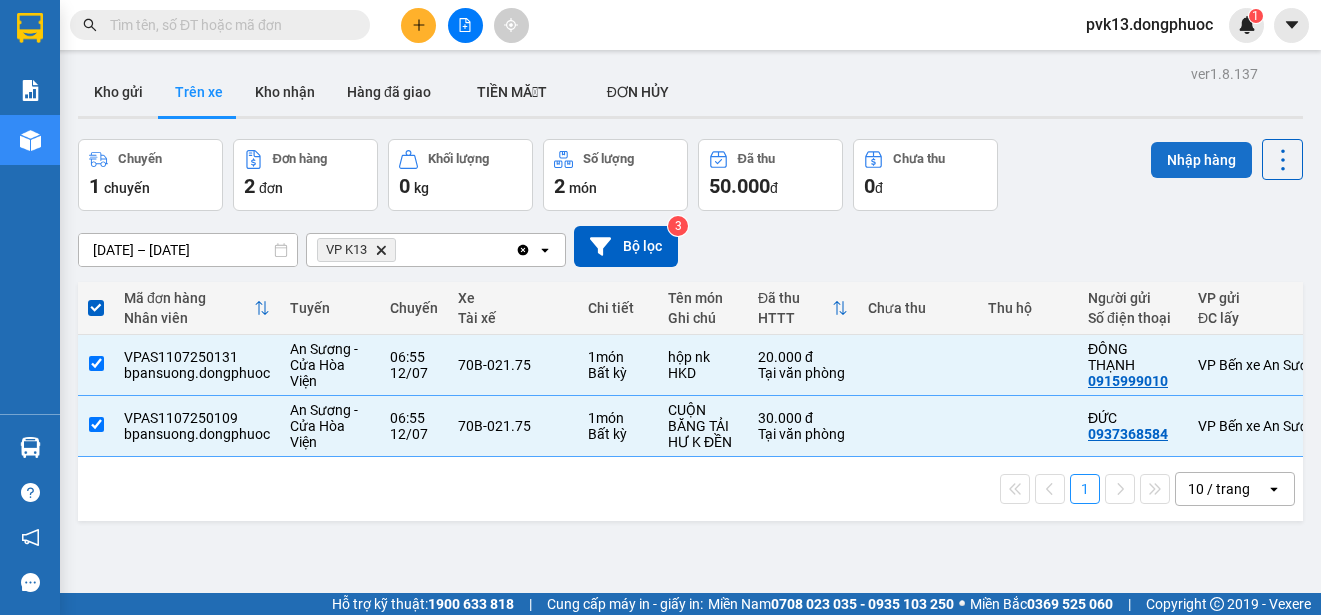 click on "Nhập hàng" at bounding box center [1201, 160] 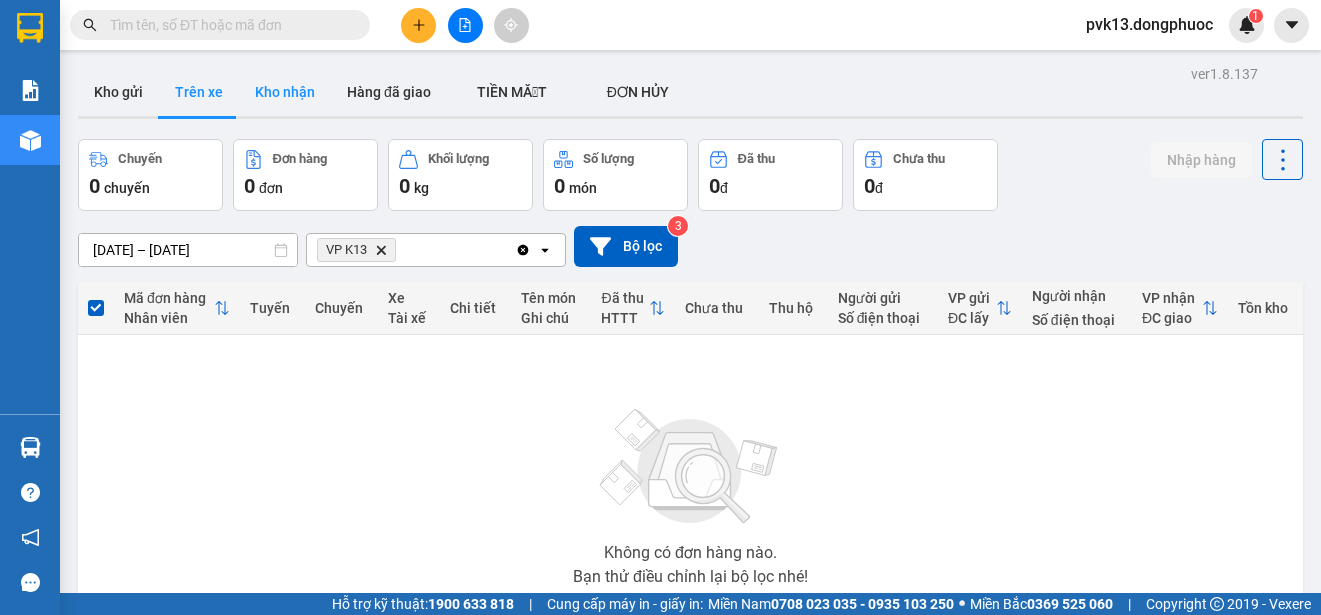 click on "Kho nhận" at bounding box center (285, 92) 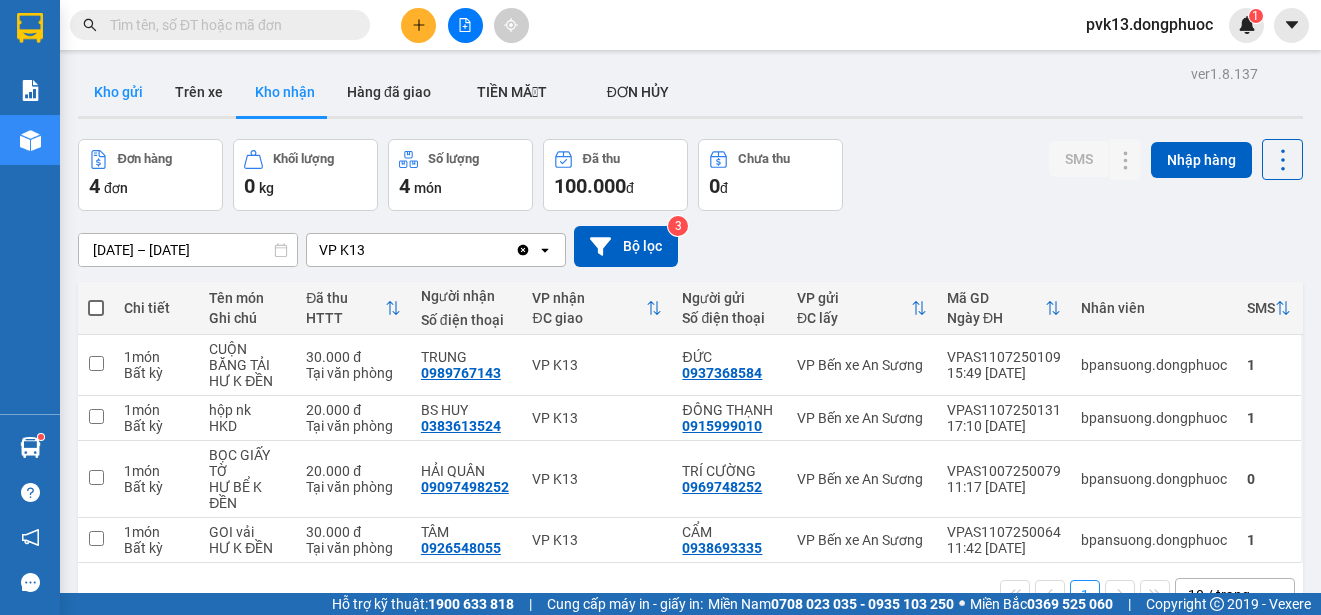 click on "Kho gửi" at bounding box center (118, 92) 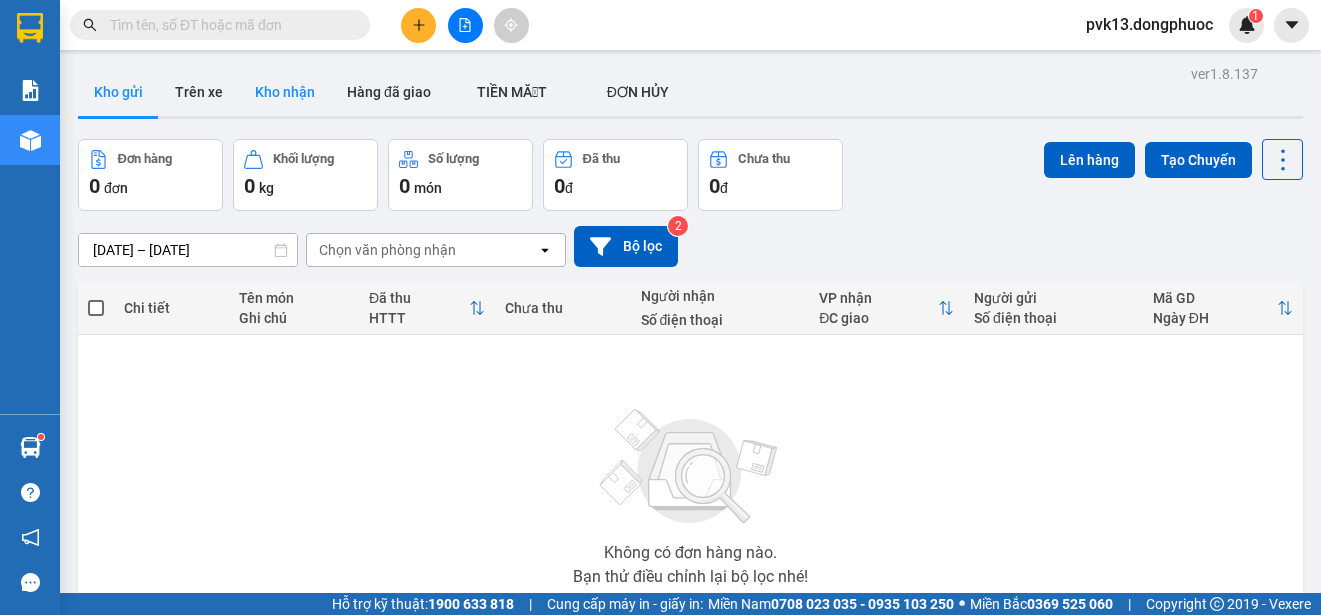 click on "Kho nhận" at bounding box center (285, 92) 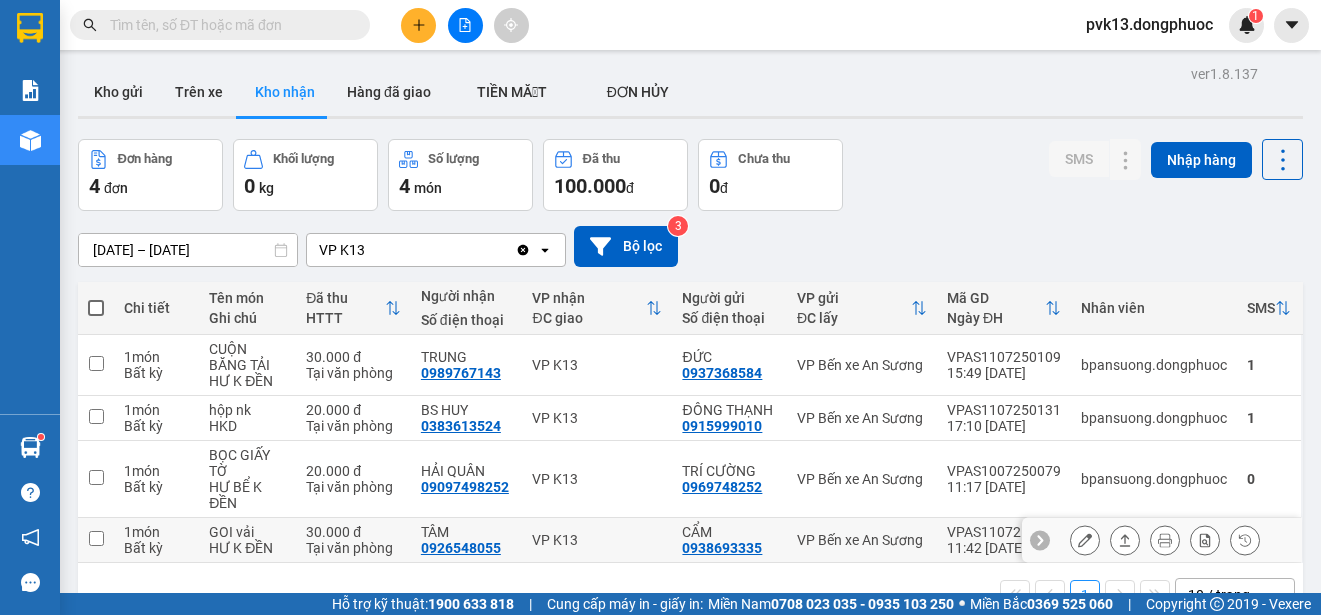 click on "VP K13" at bounding box center [597, 540] 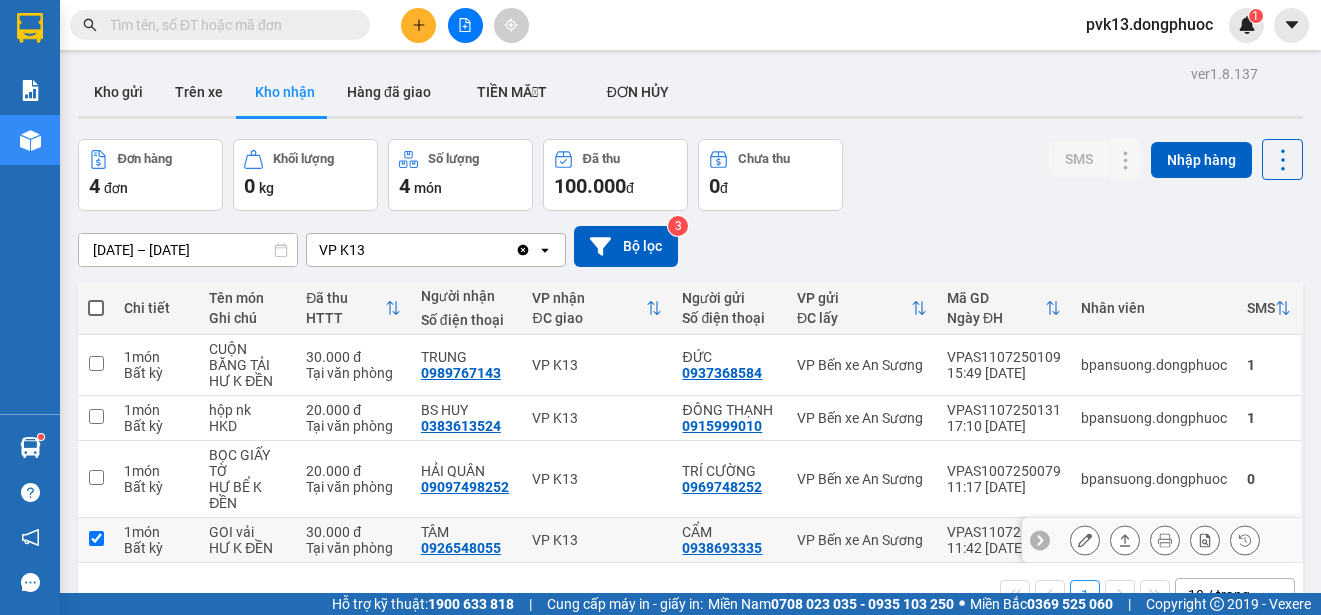 checkbox on "true" 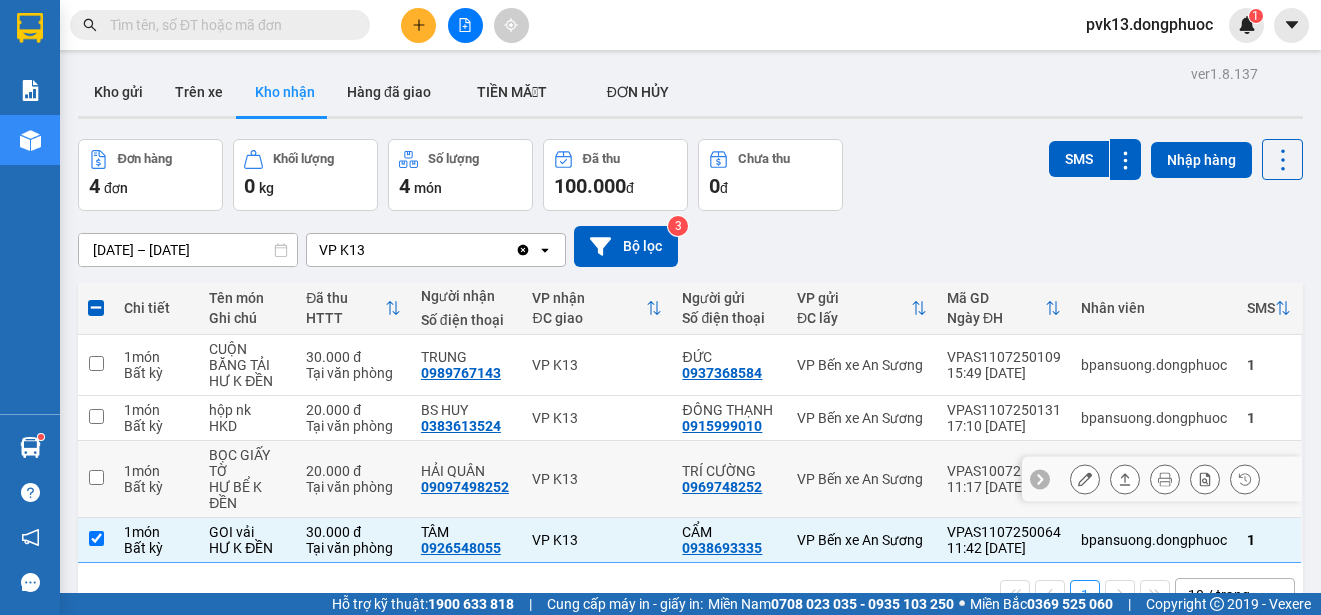 scroll, scrollTop: 92, scrollLeft: 0, axis: vertical 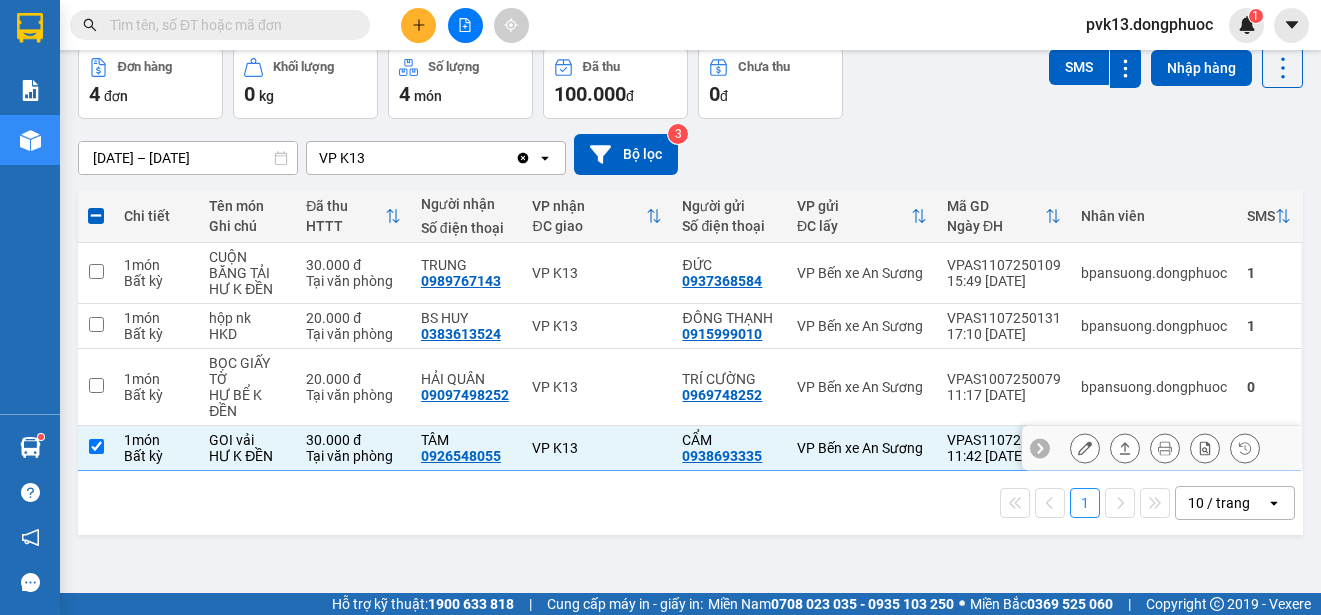 click 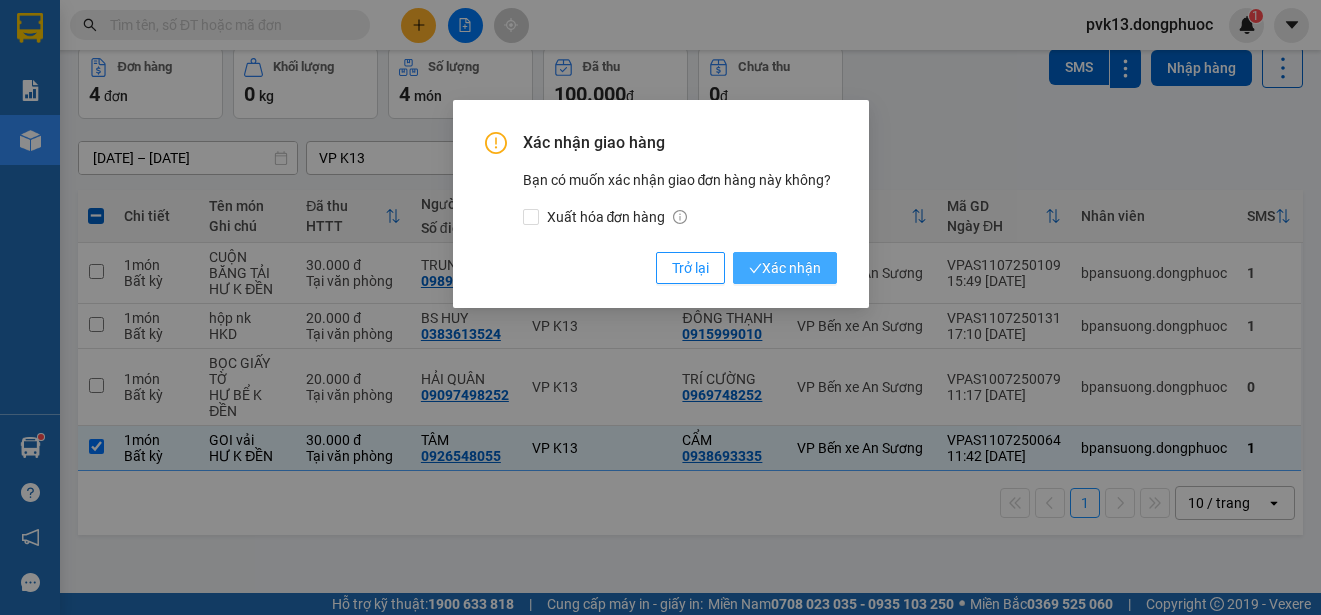 click on "Xác nhận" at bounding box center [785, 268] 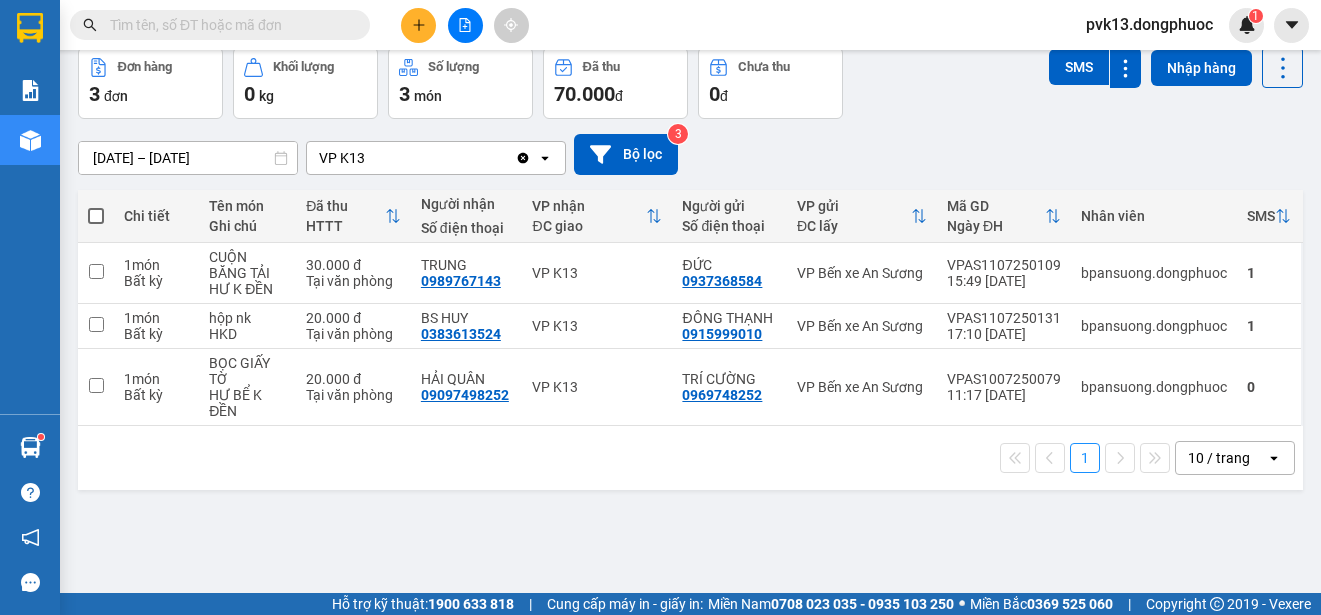 scroll, scrollTop: 0, scrollLeft: 0, axis: both 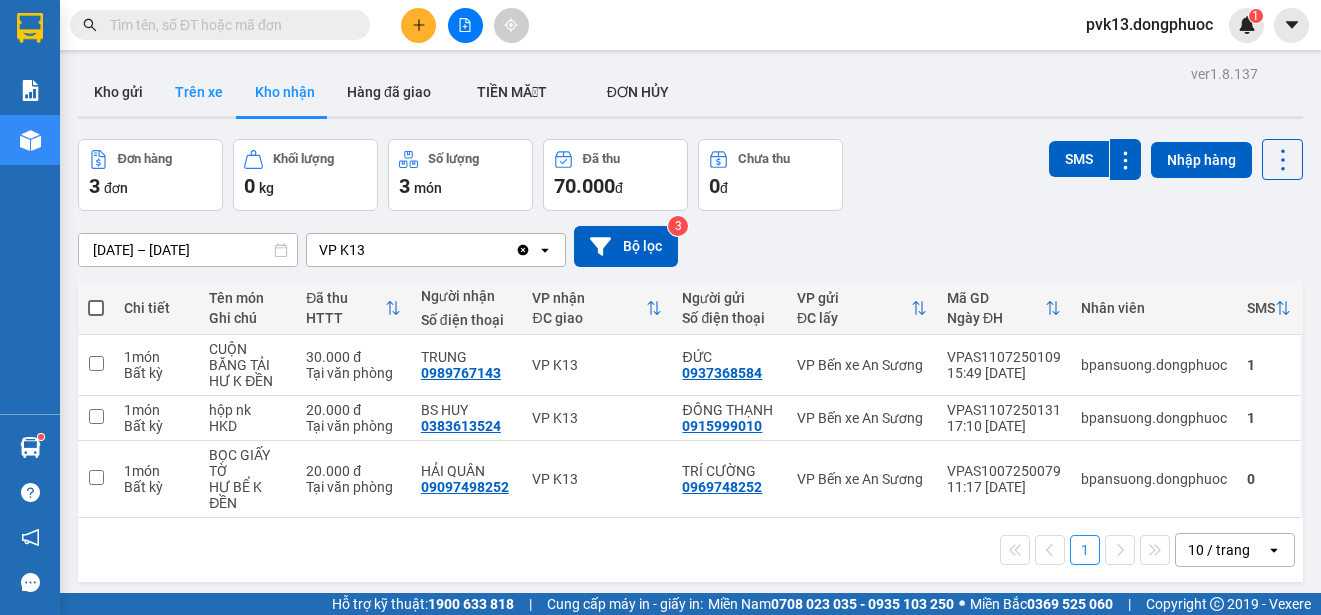 click on "Trên xe" at bounding box center [199, 92] 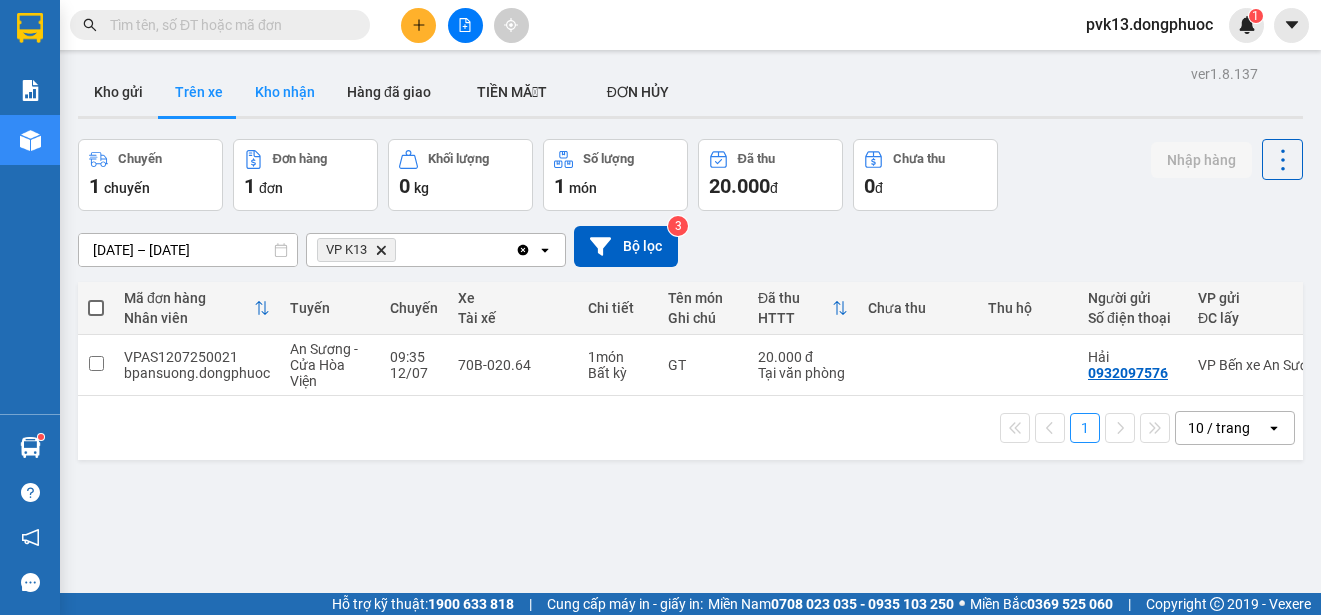 click on "Kho nhận" at bounding box center [285, 92] 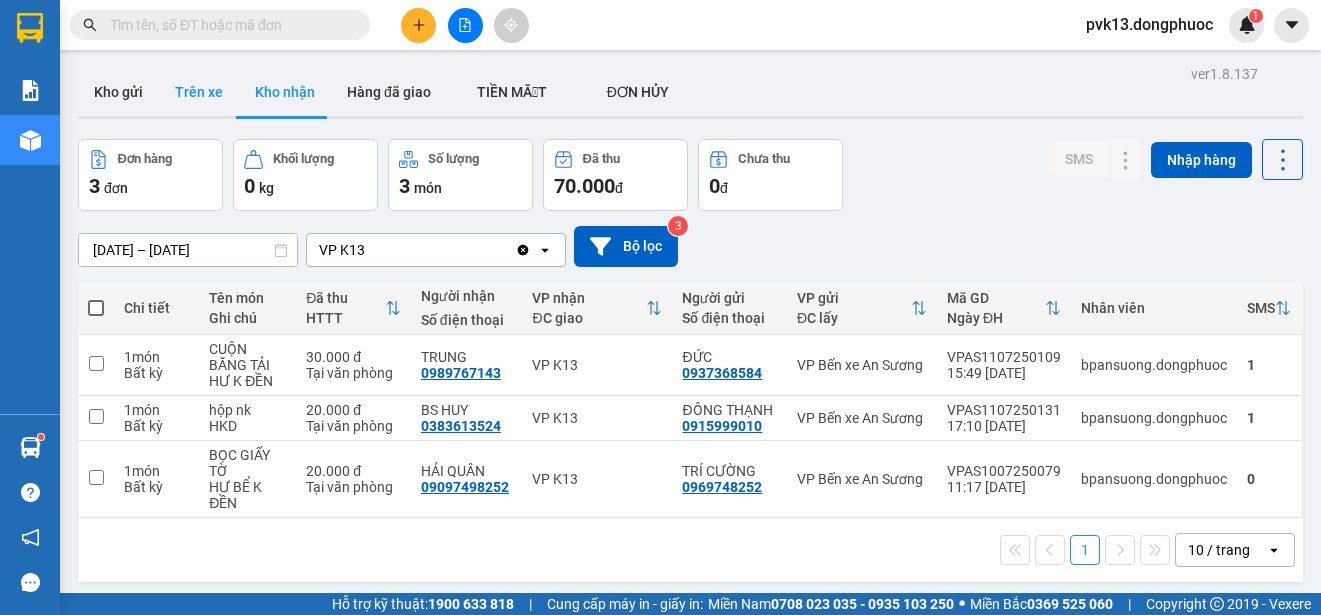 click on "Trên xe" at bounding box center (199, 92) 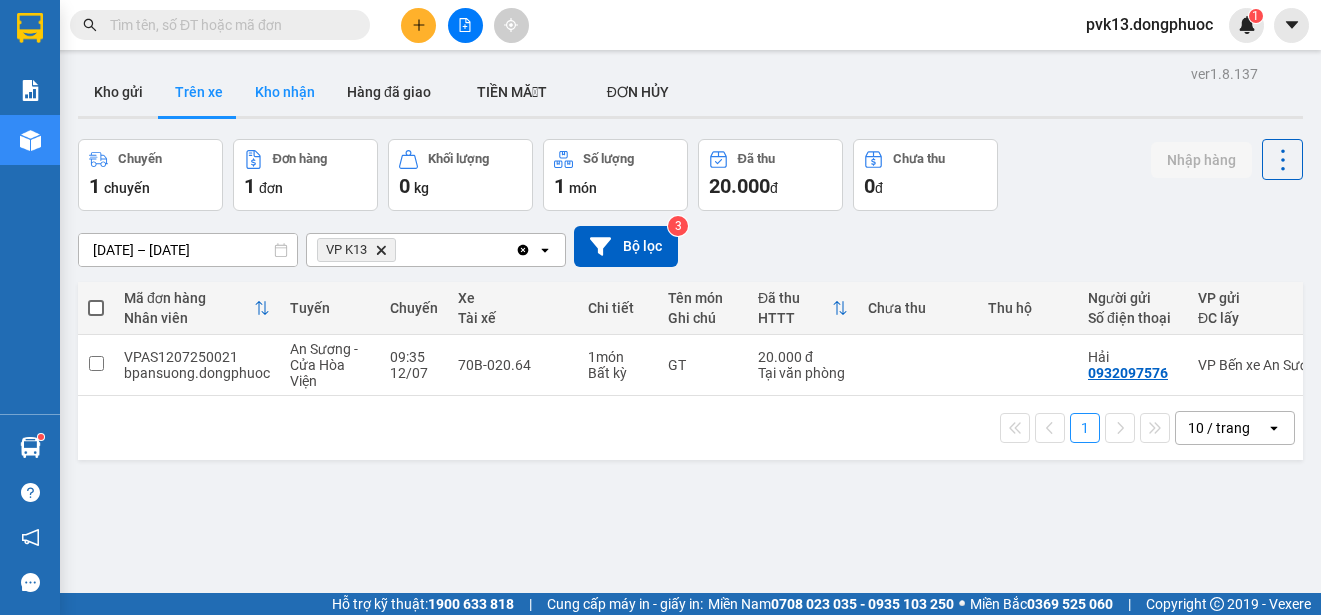 click on "Kho nhận" at bounding box center (285, 92) 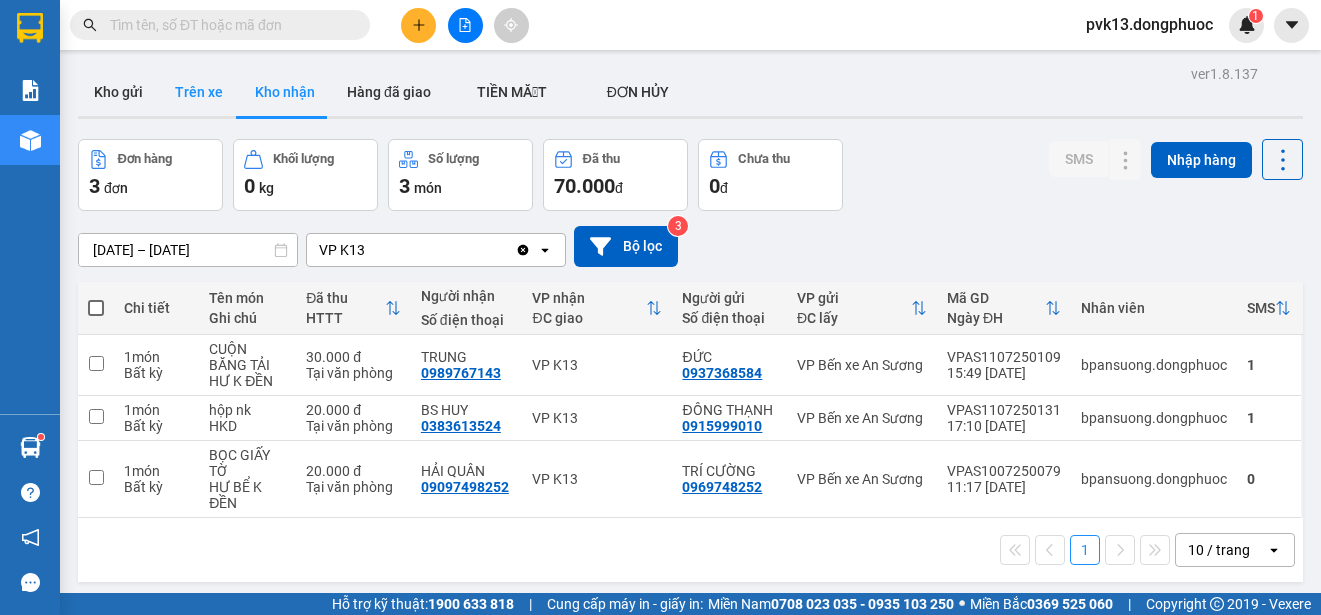 click on "Trên xe" at bounding box center [199, 92] 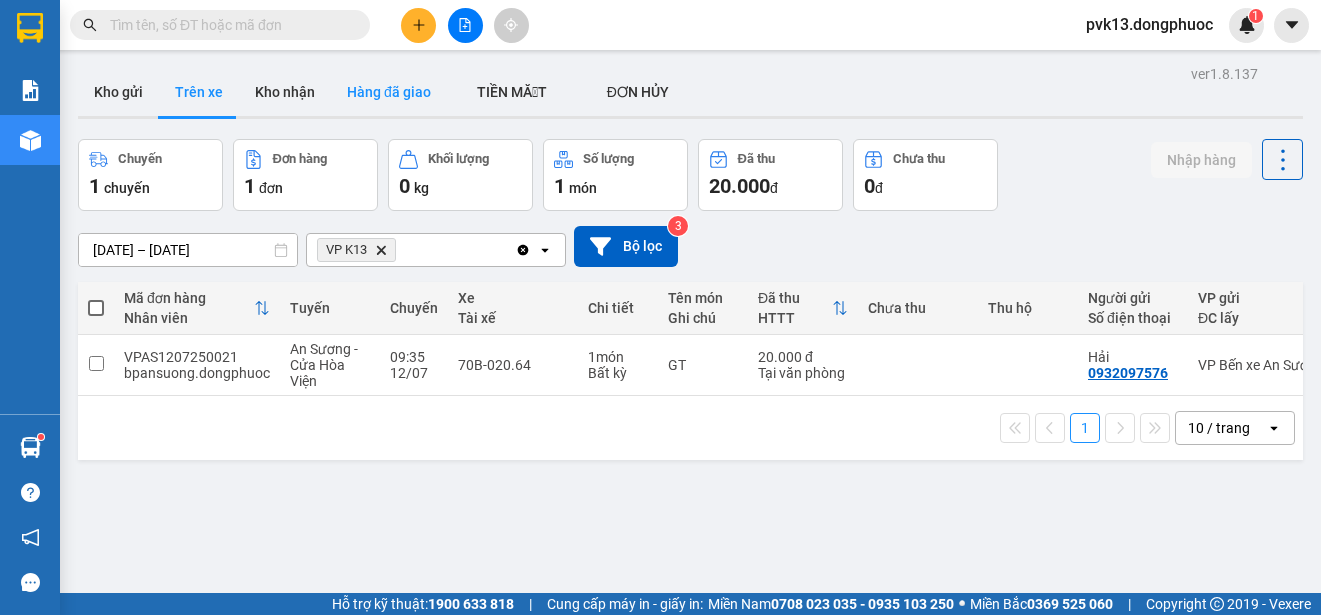 click on "Kho nhận" at bounding box center [285, 92] 